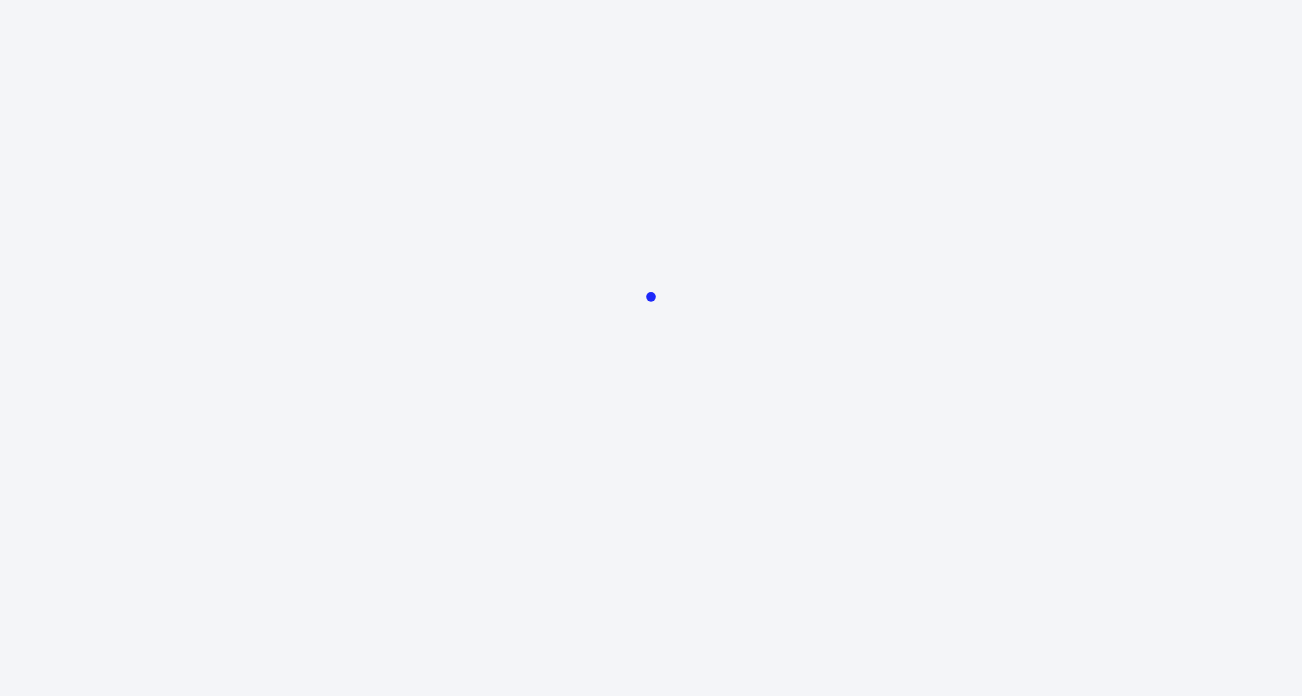 scroll, scrollTop: 0, scrollLeft: 0, axis: both 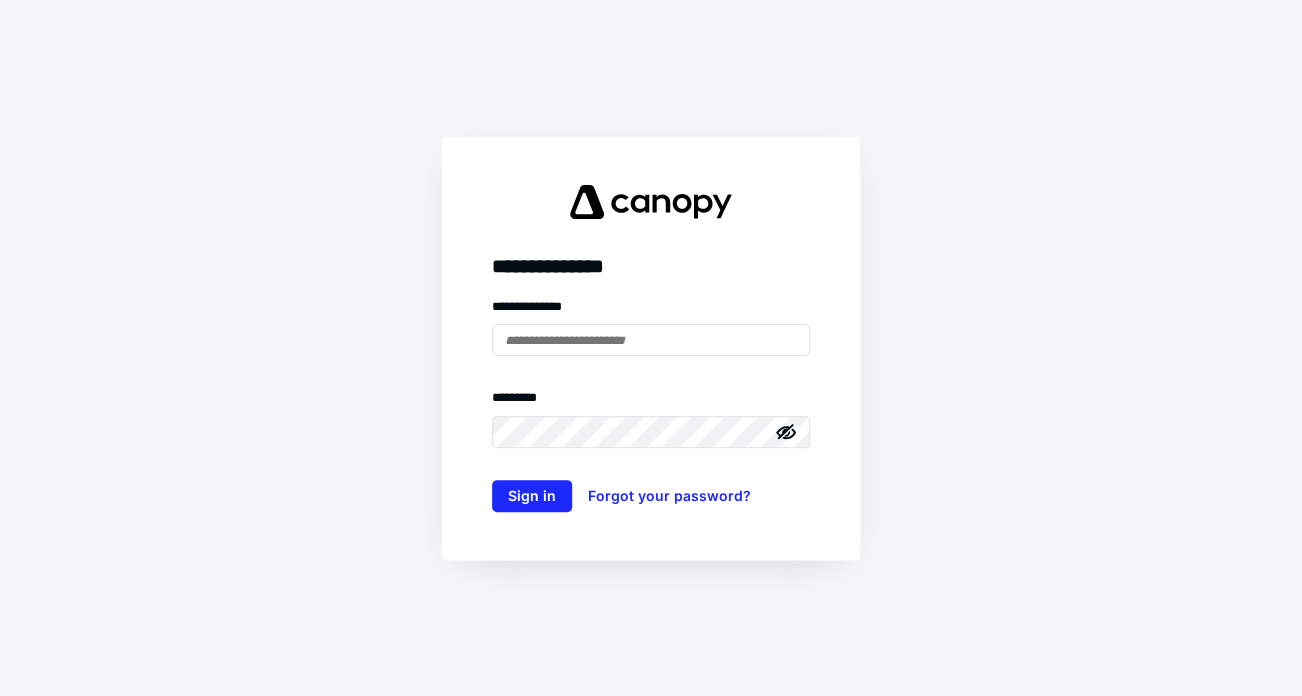 type on "**********" 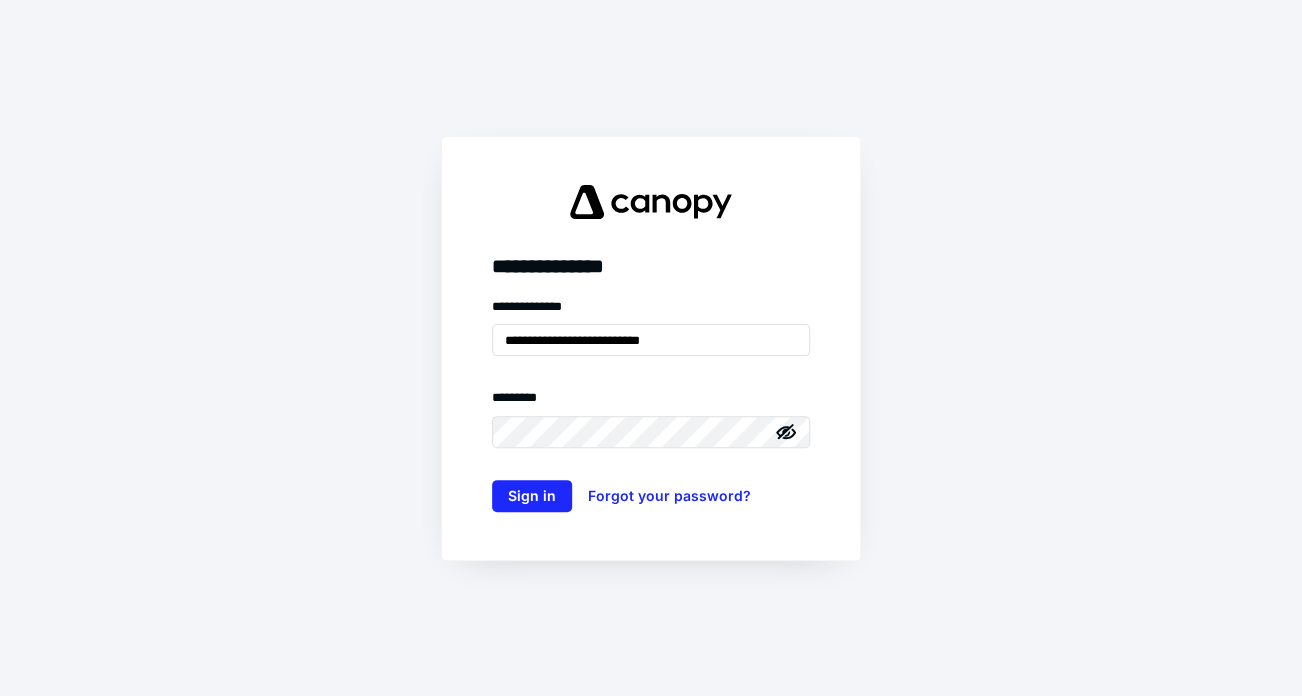 click 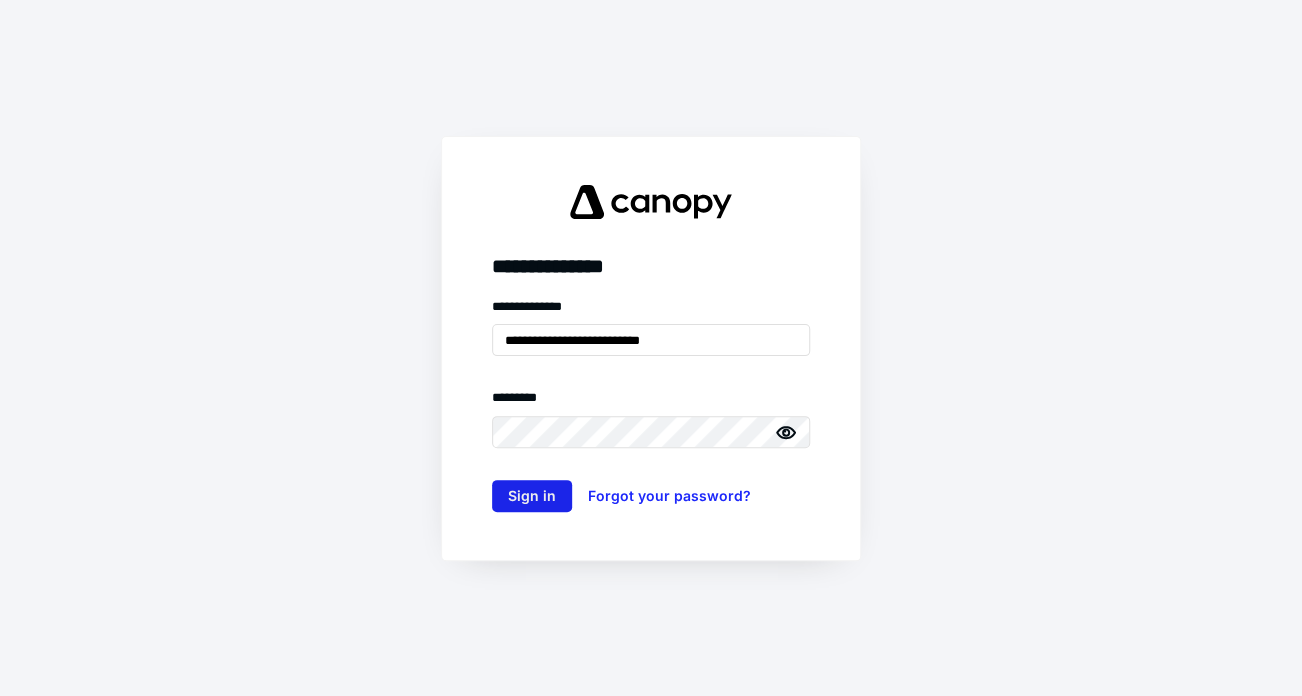 click on "Sign in" at bounding box center (532, 496) 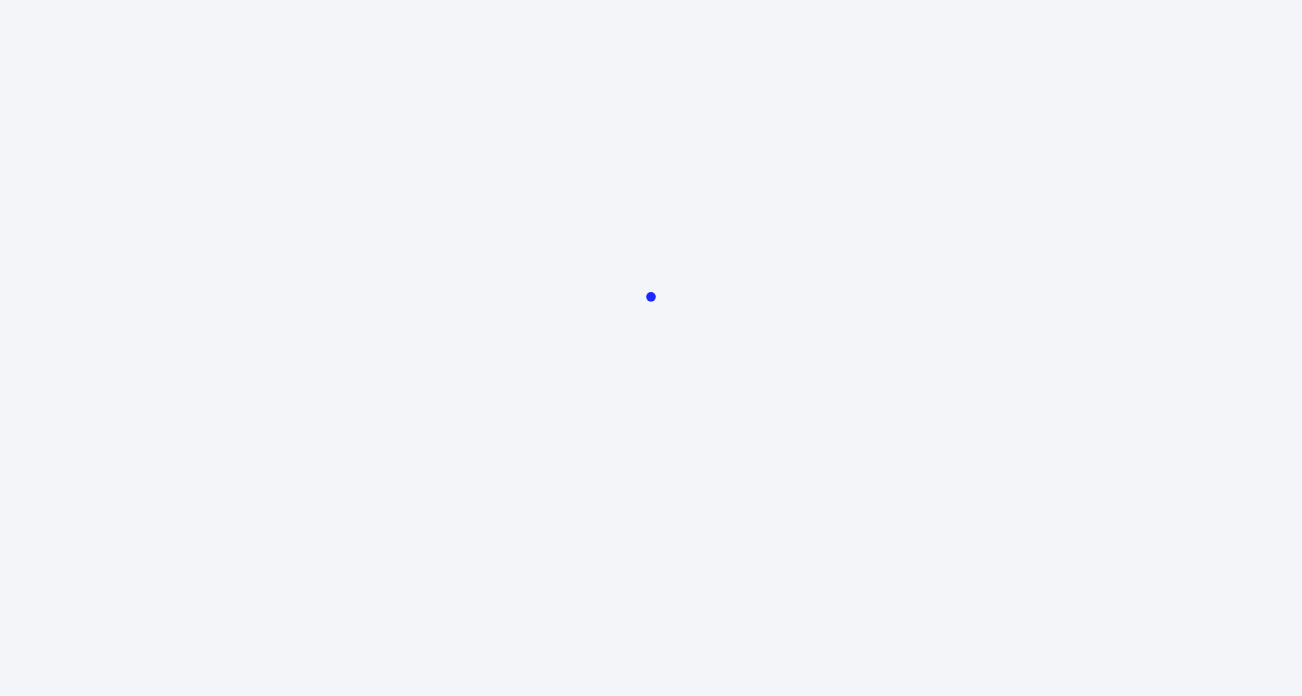 scroll, scrollTop: 0, scrollLeft: 0, axis: both 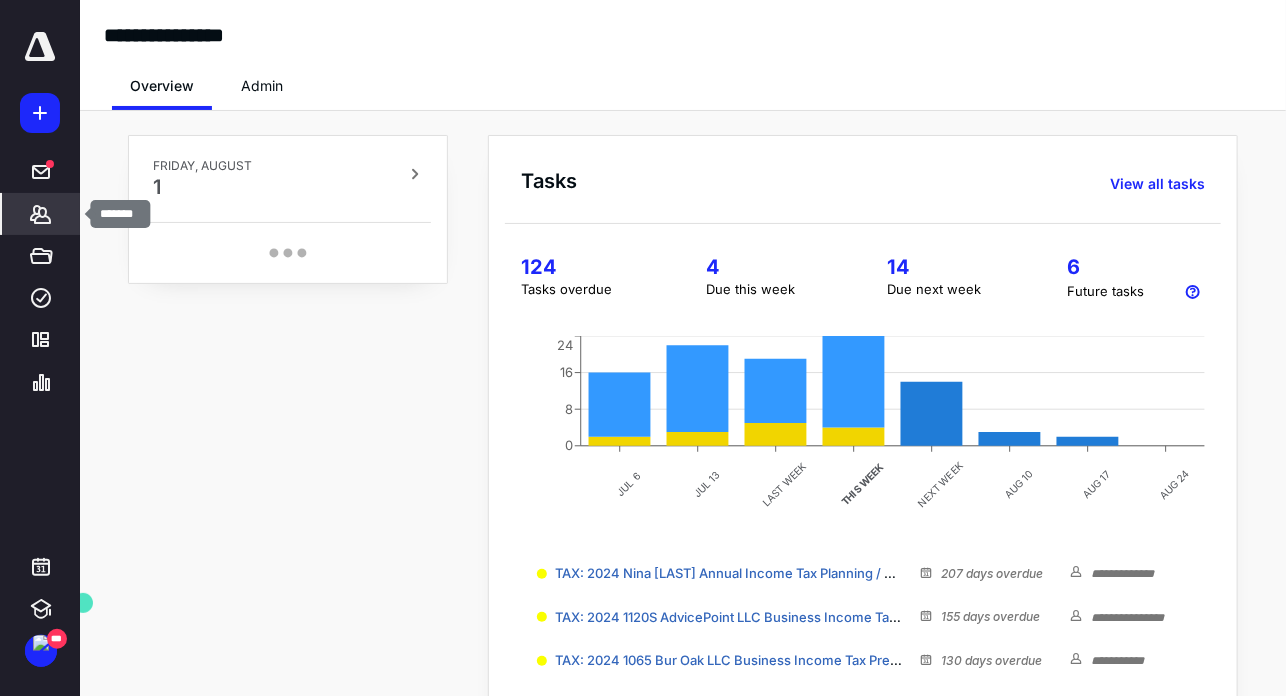 click 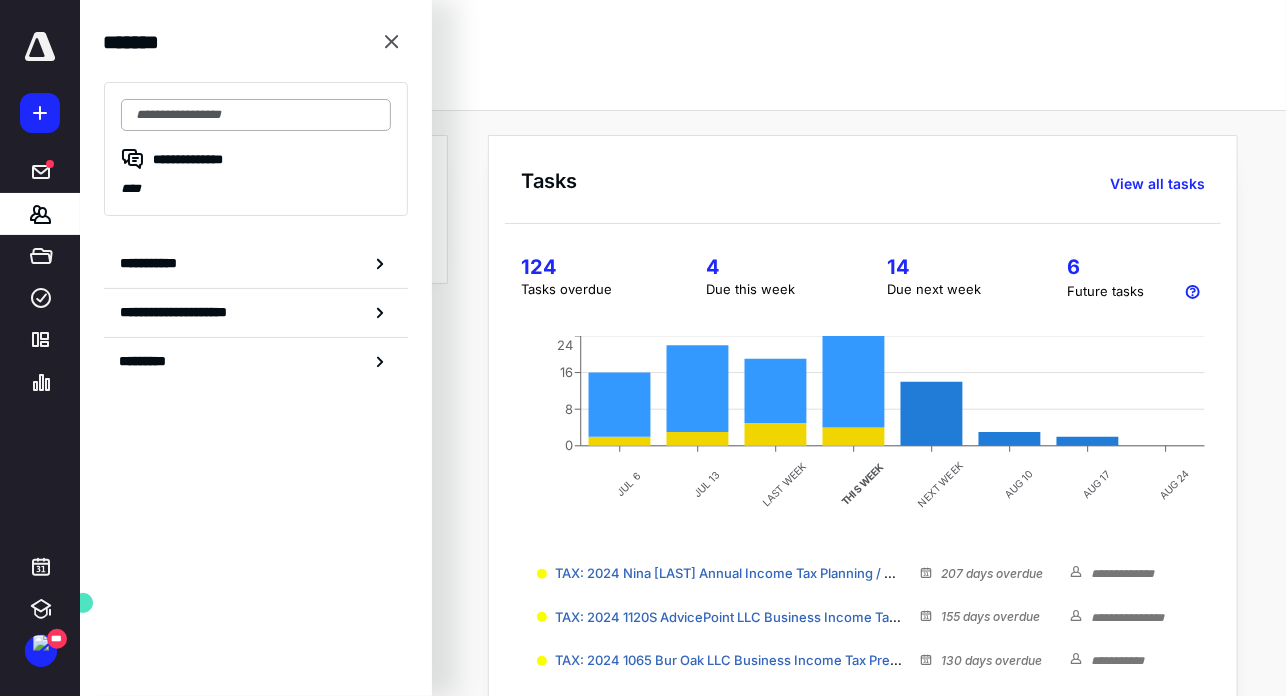 click at bounding box center (256, 115) 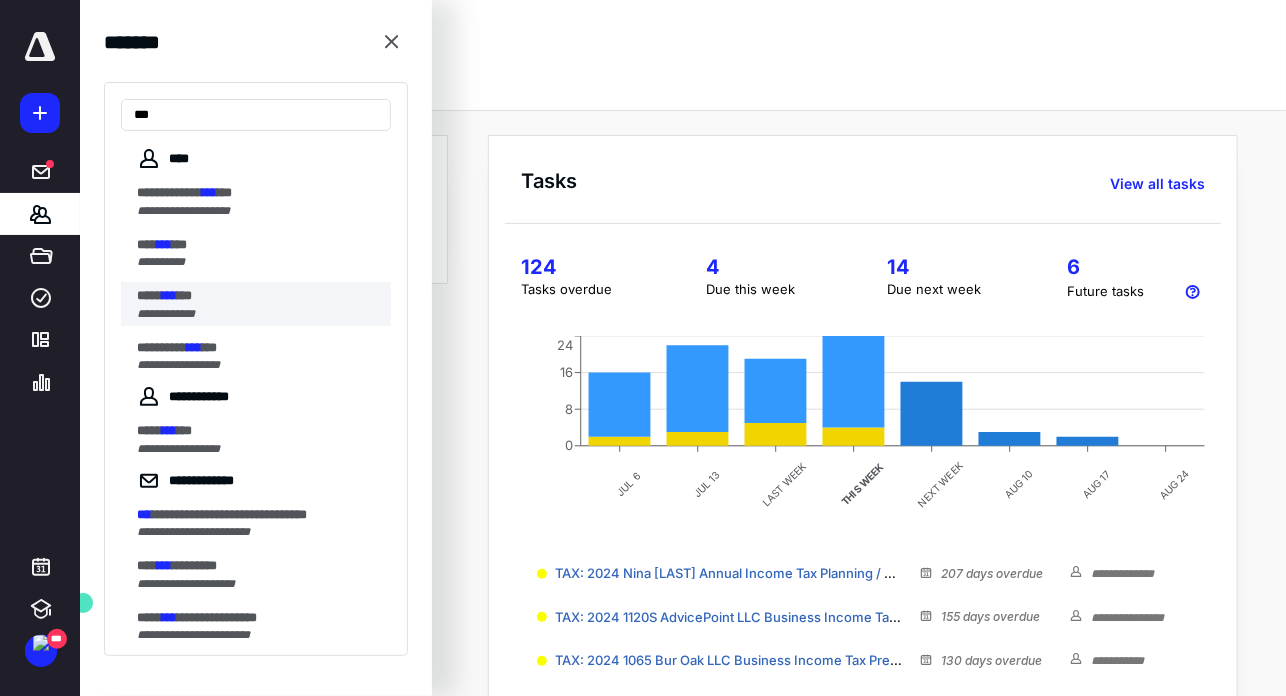 type on "***" 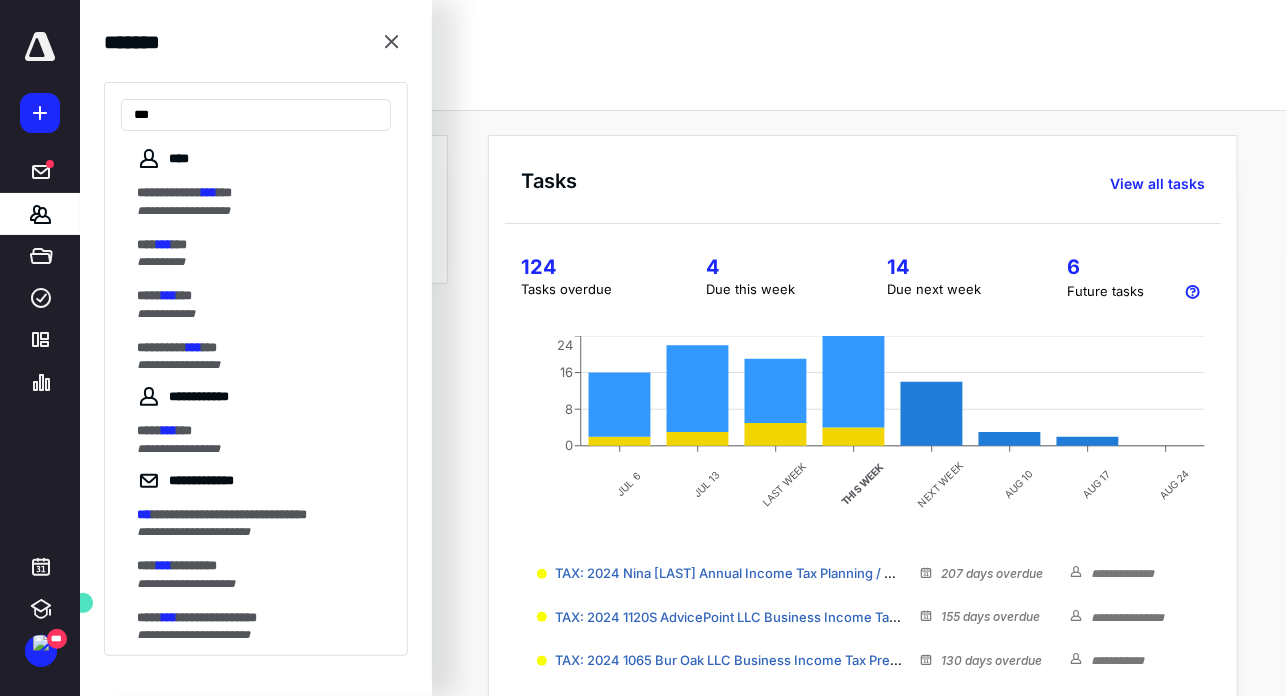 click on "***" at bounding box center (184, 295) 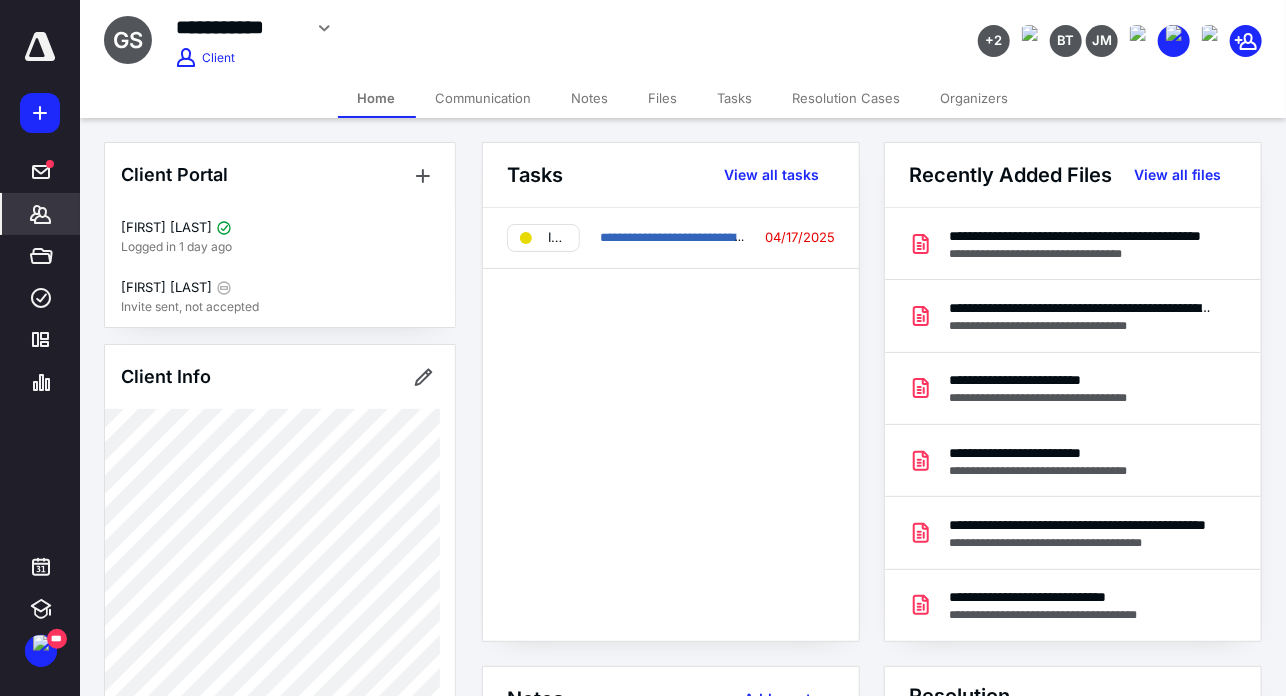 click on "Files" at bounding box center [663, 98] 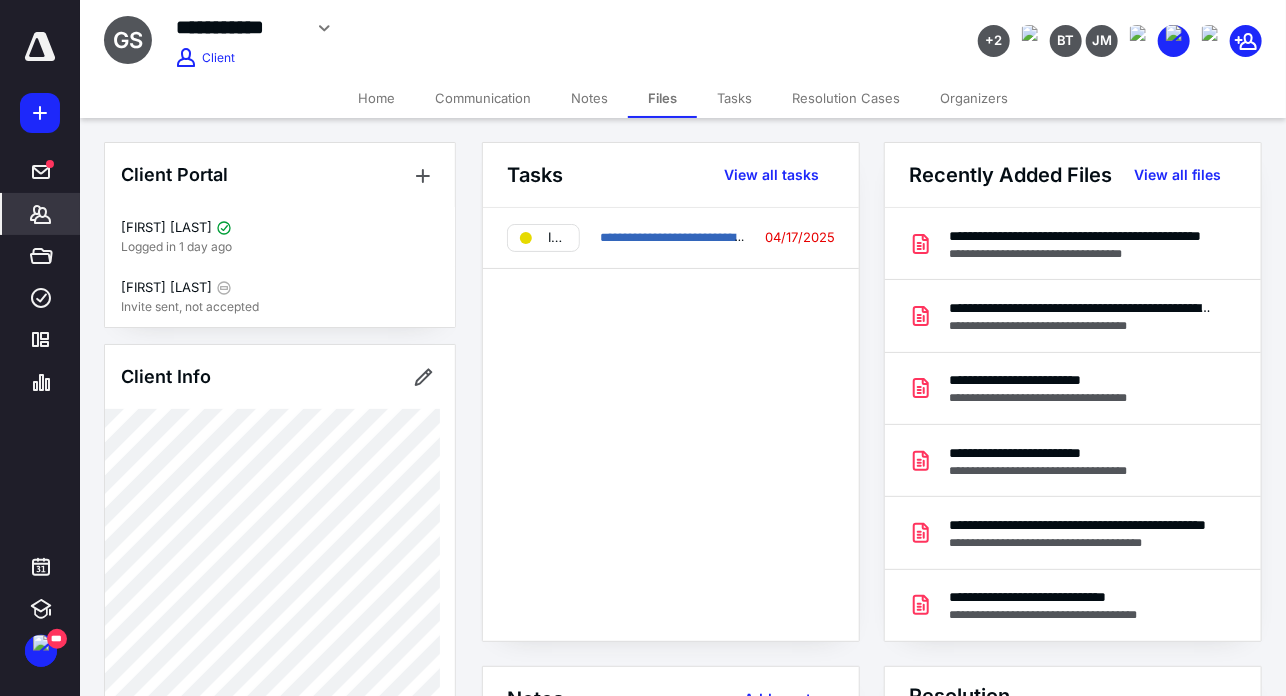 click on "Files" at bounding box center (662, 98) 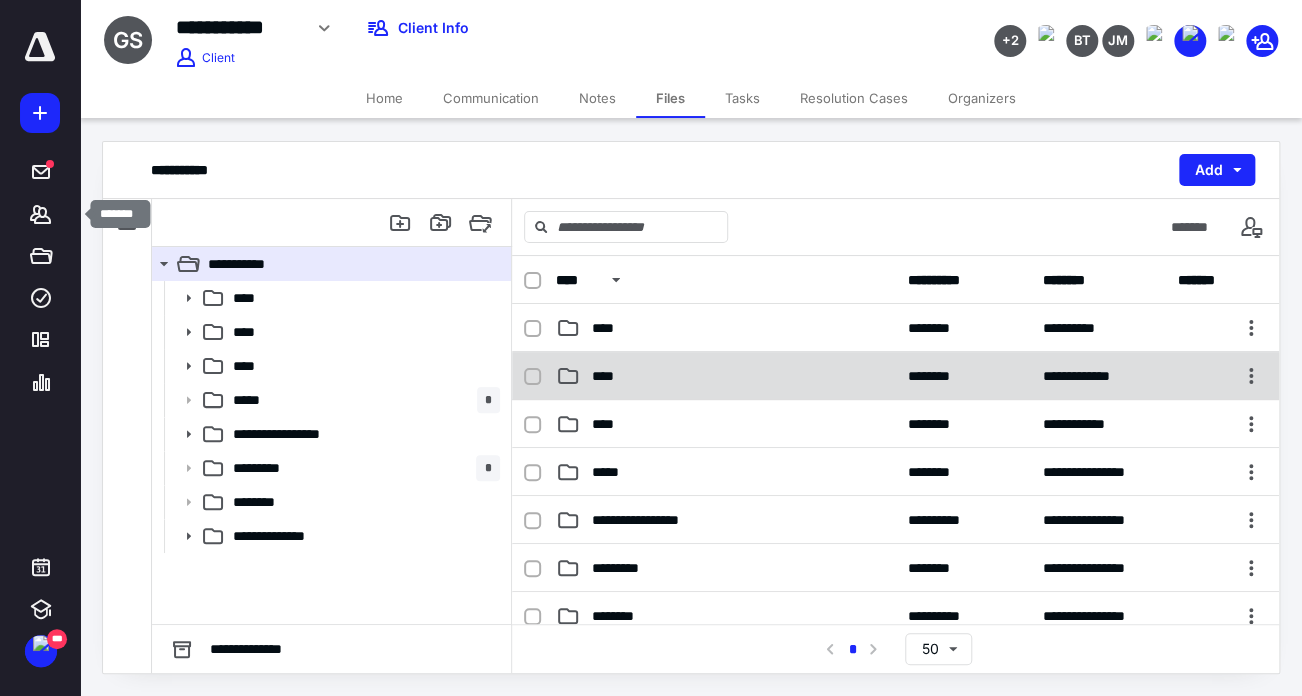 click on "****" at bounding box center [725, 376] 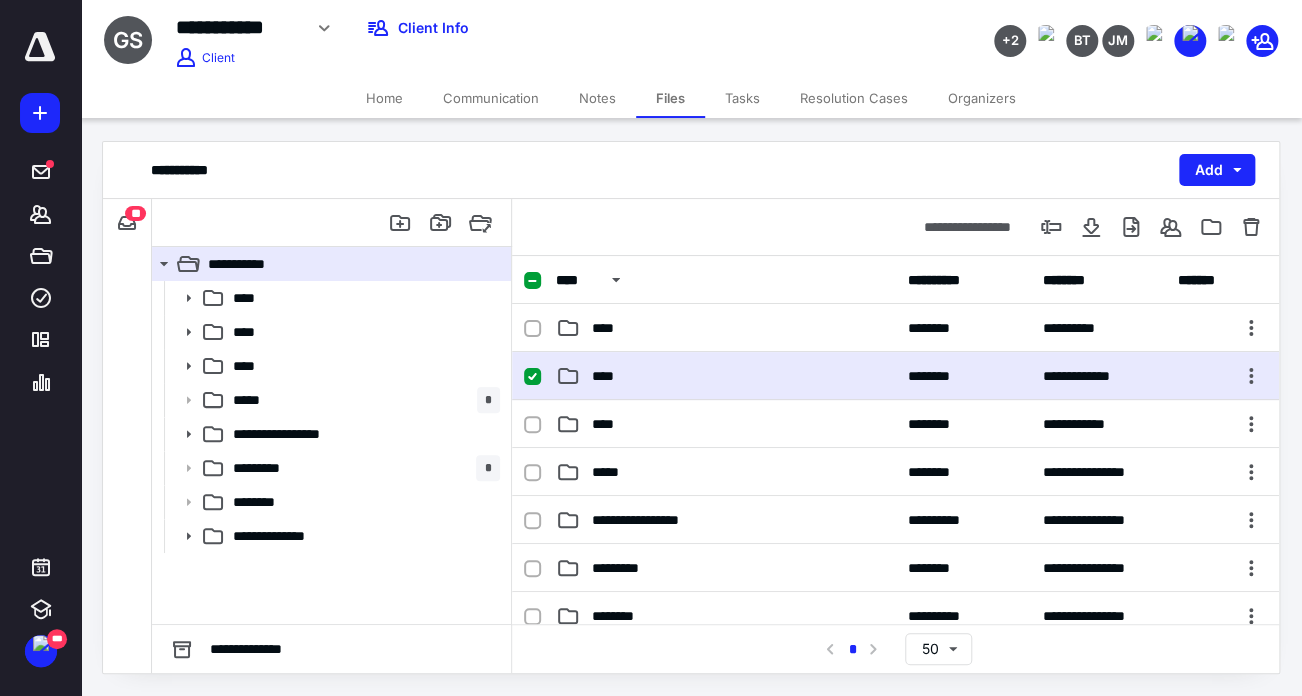 click on "****" at bounding box center [725, 376] 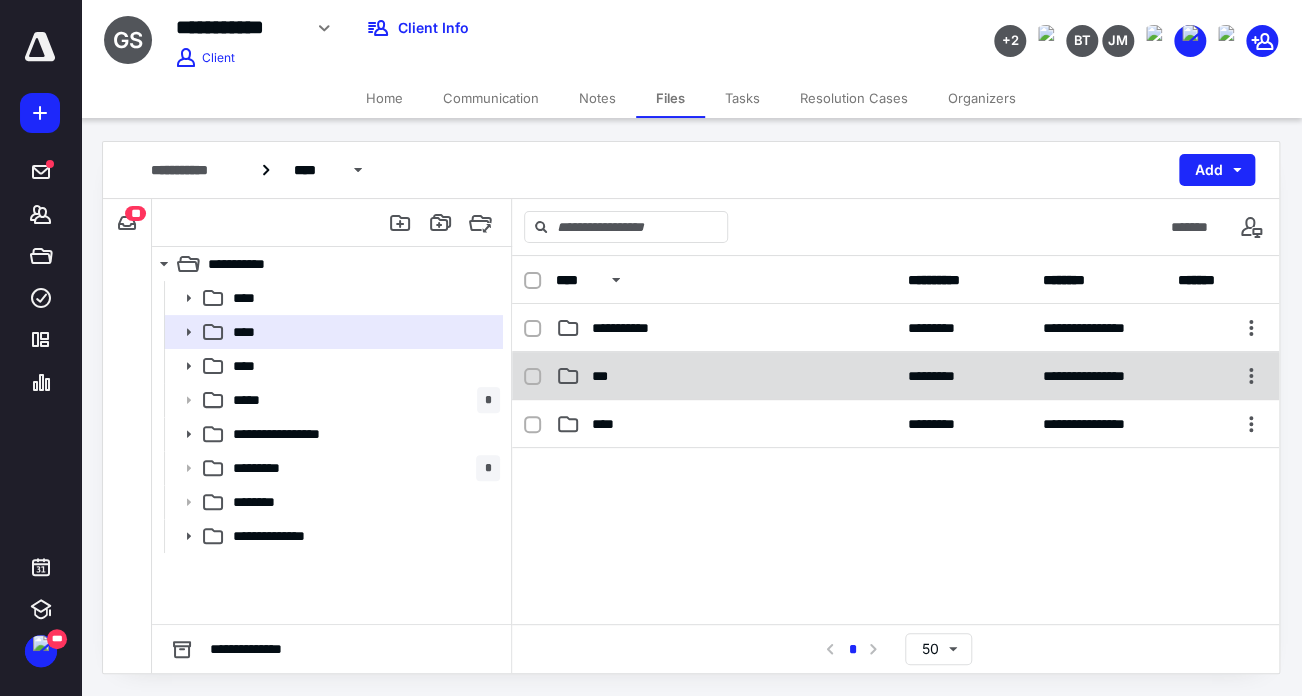 click on "***" at bounding box center [725, 376] 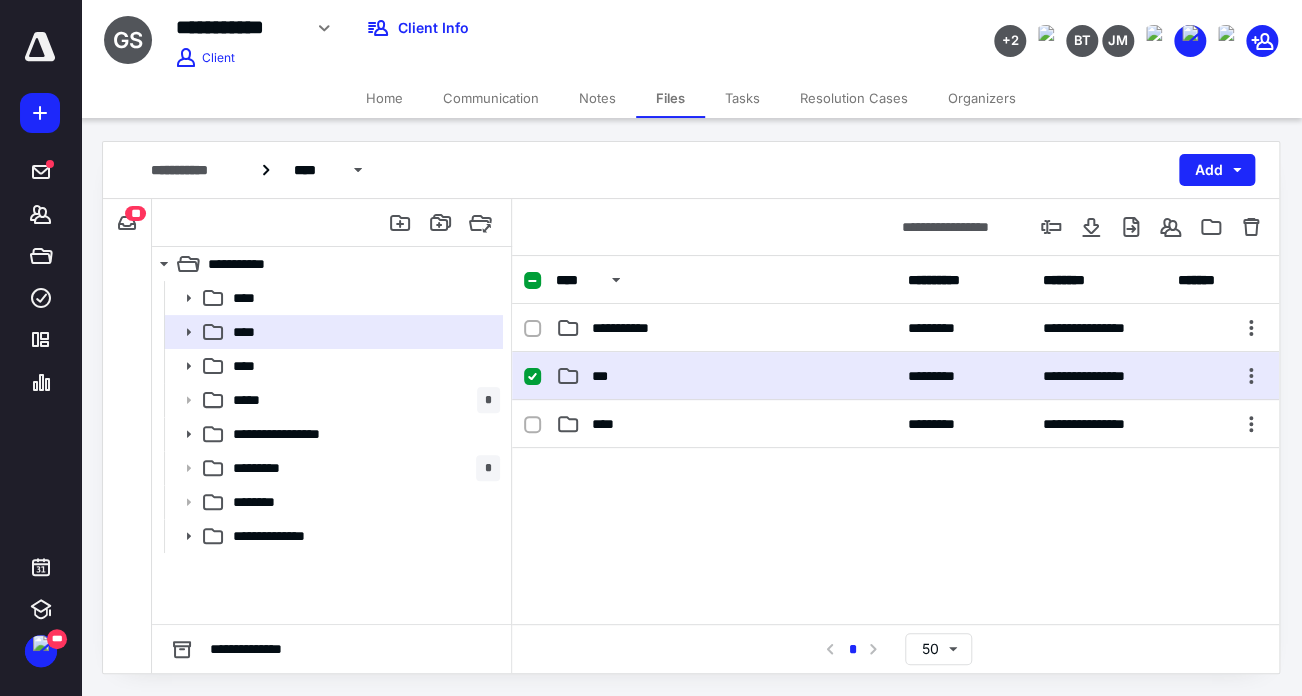 click on "***" at bounding box center (725, 376) 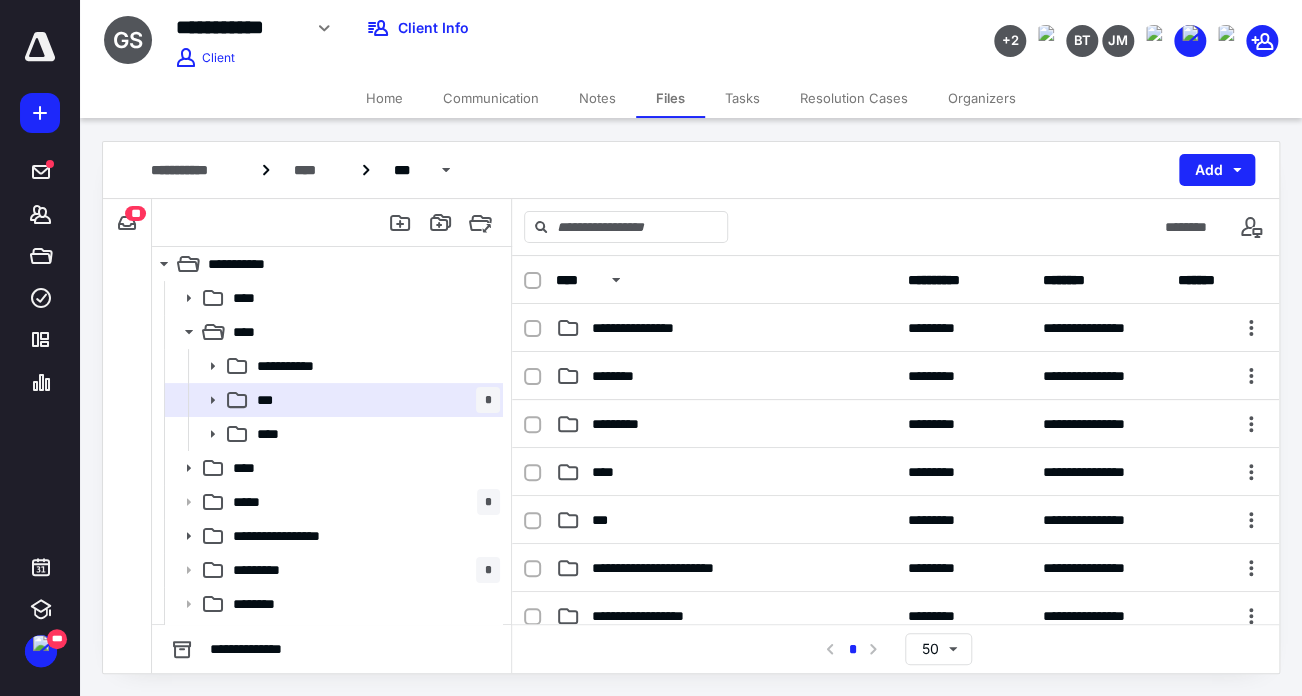 click on "********" at bounding box center [725, 376] 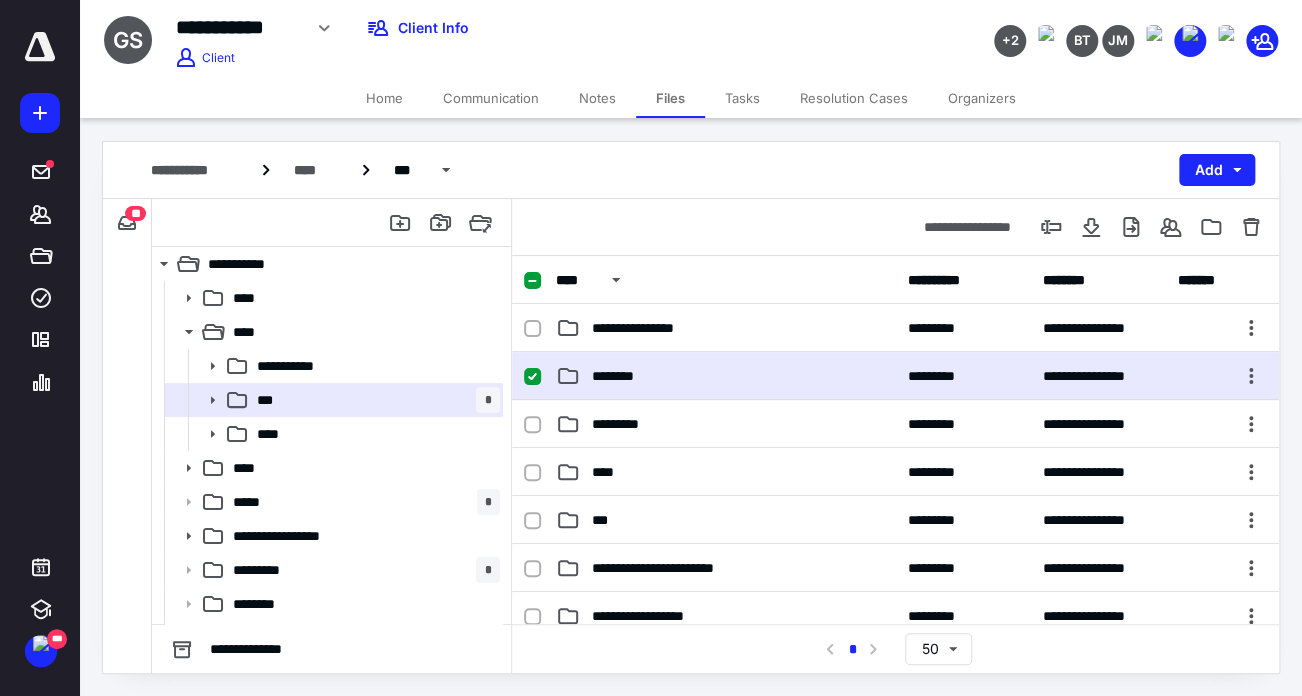 checkbox on "true" 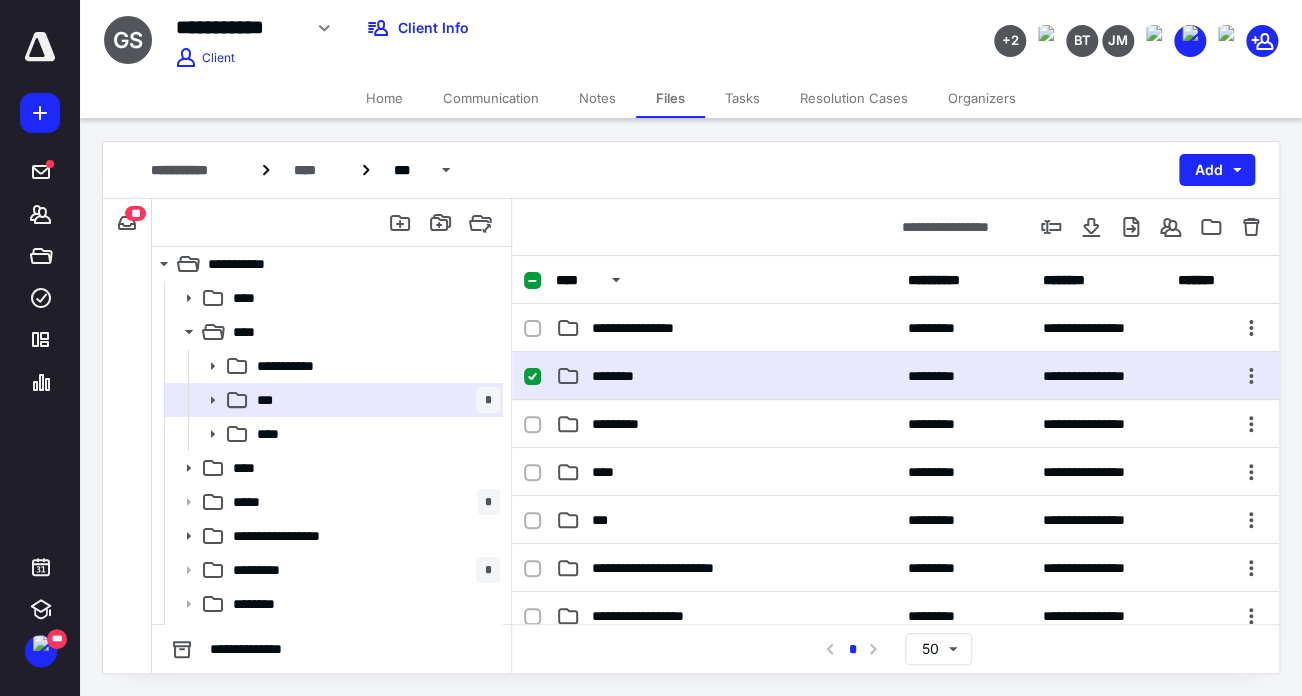 click on "********" at bounding box center [725, 376] 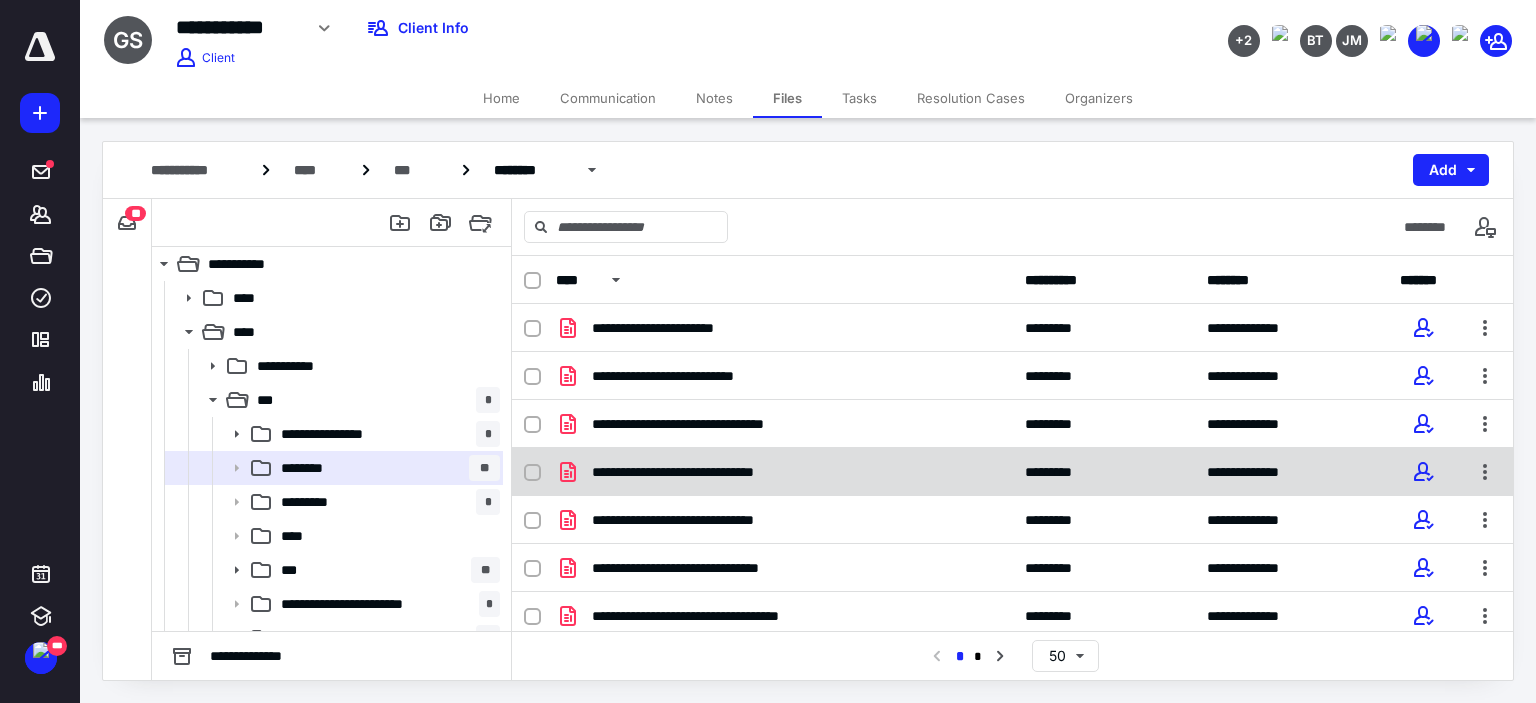 scroll, scrollTop: 100, scrollLeft: 0, axis: vertical 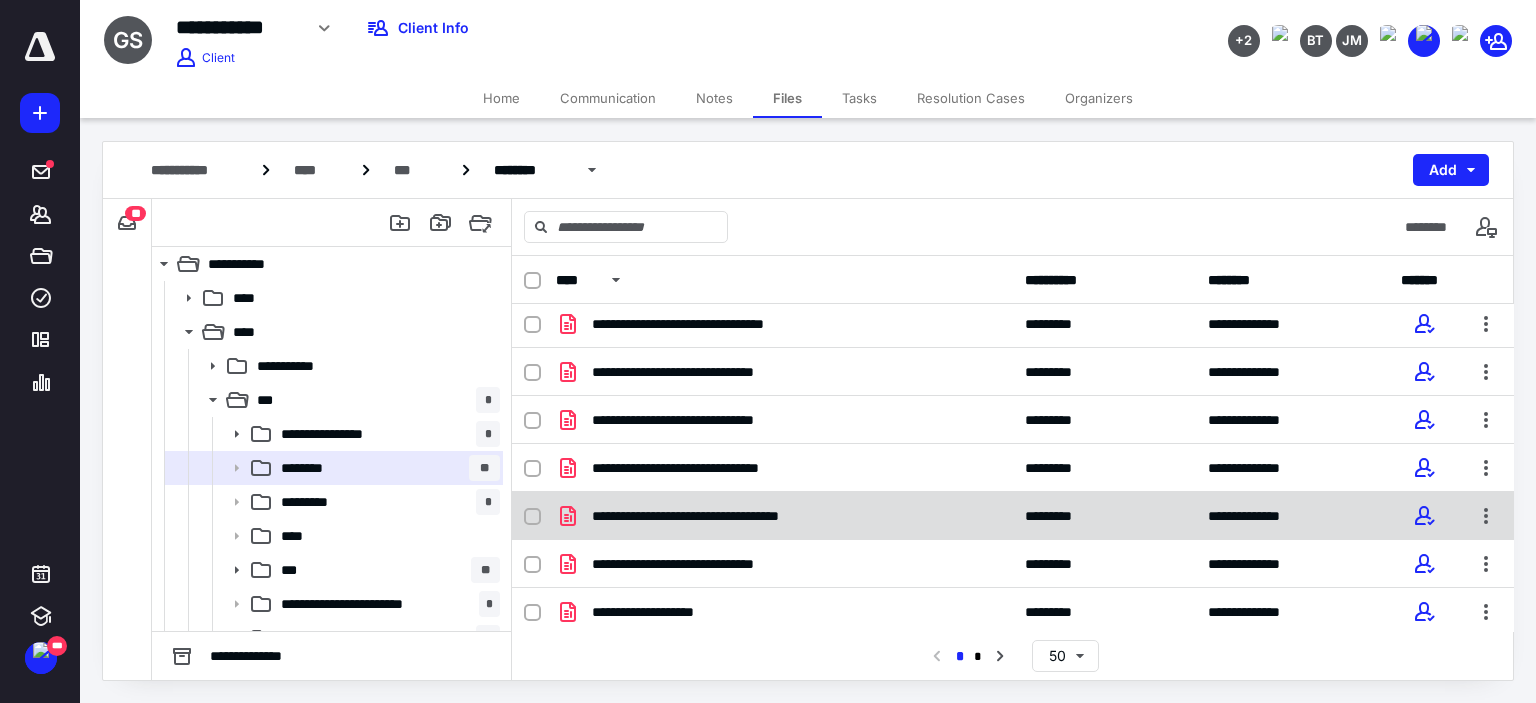 click 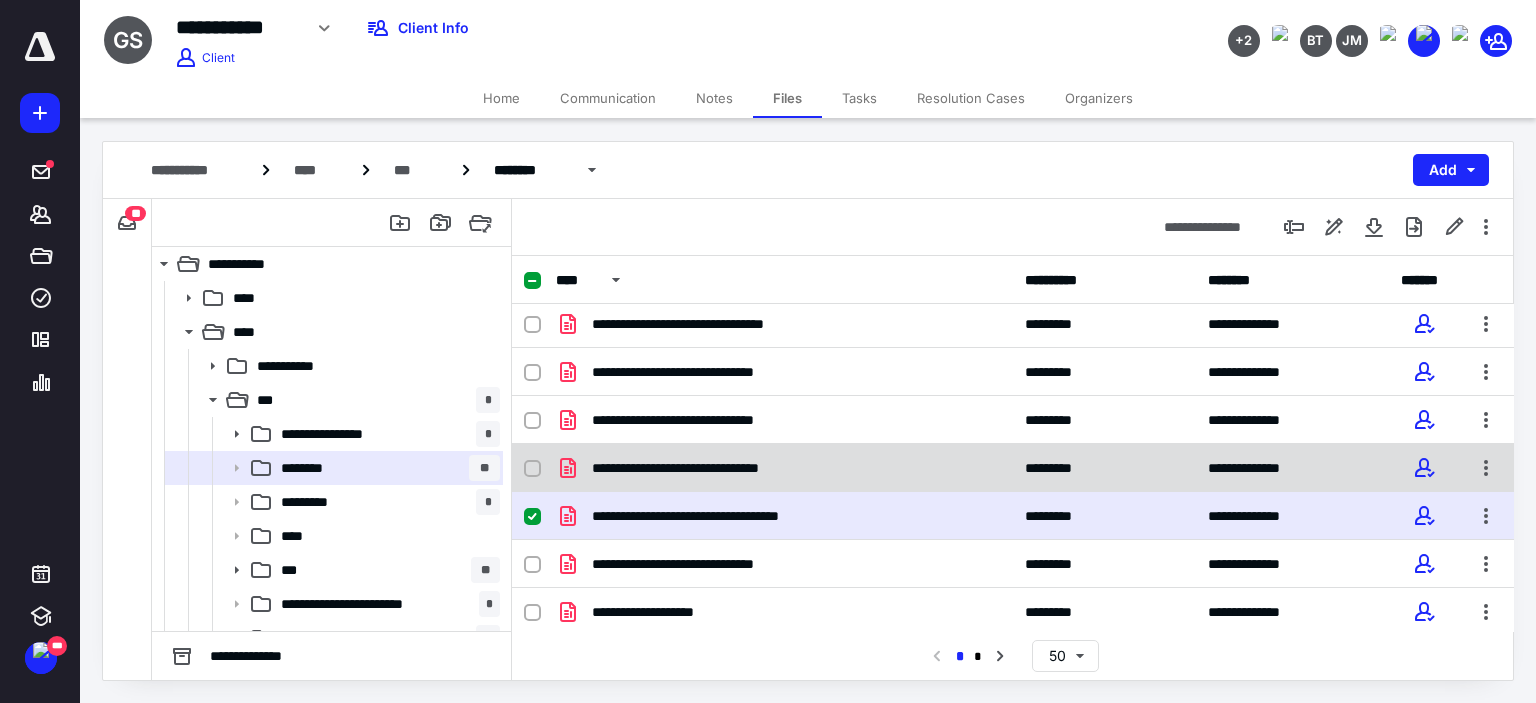 click 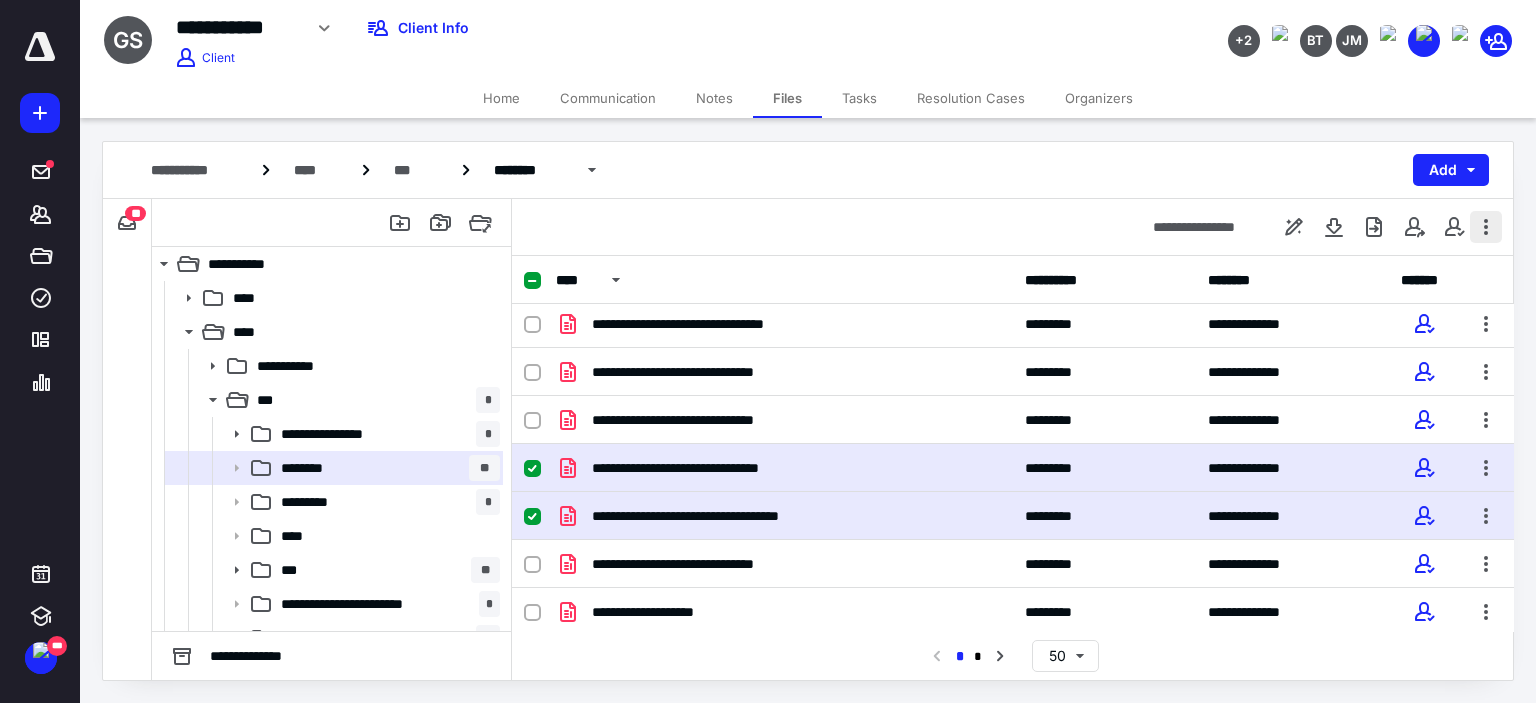 click at bounding box center (1486, 227) 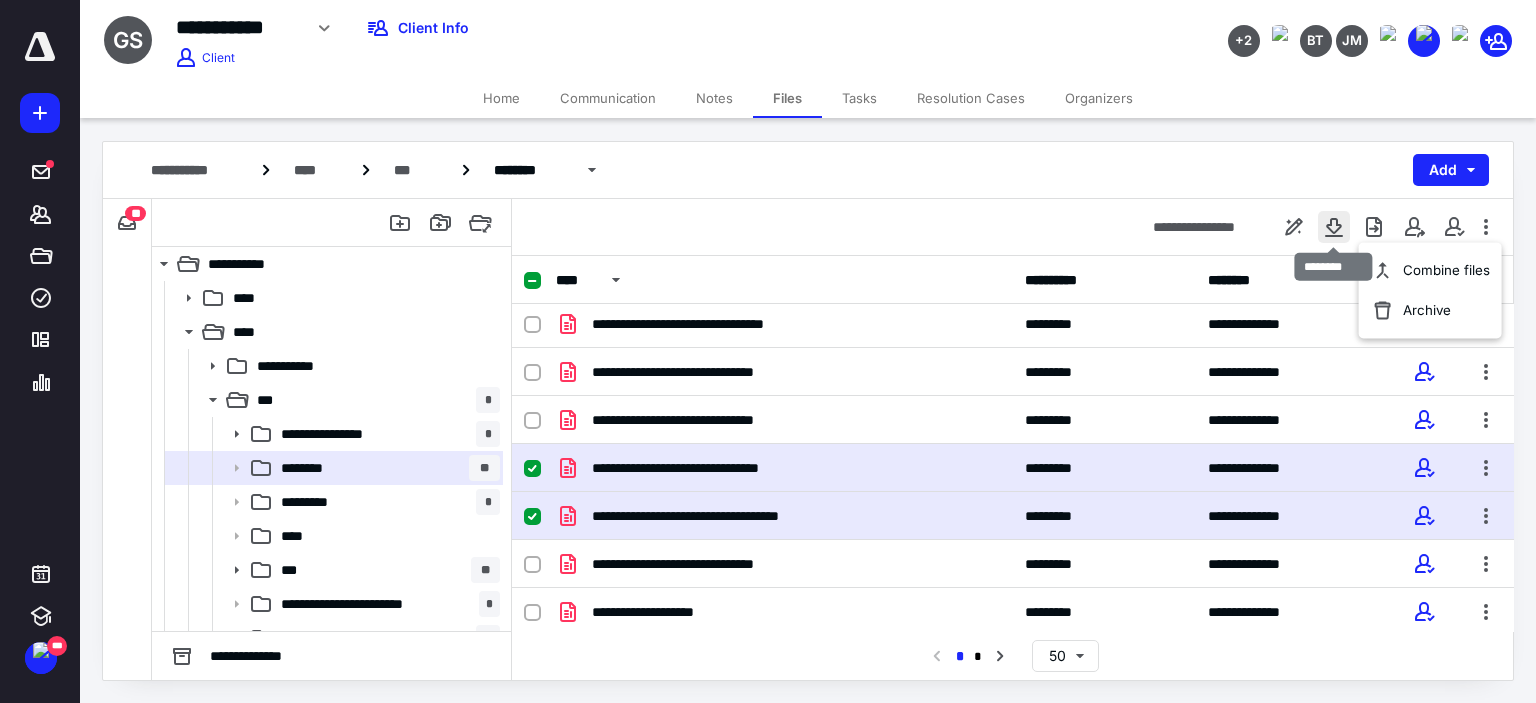 click at bounding box center [1334, 227] 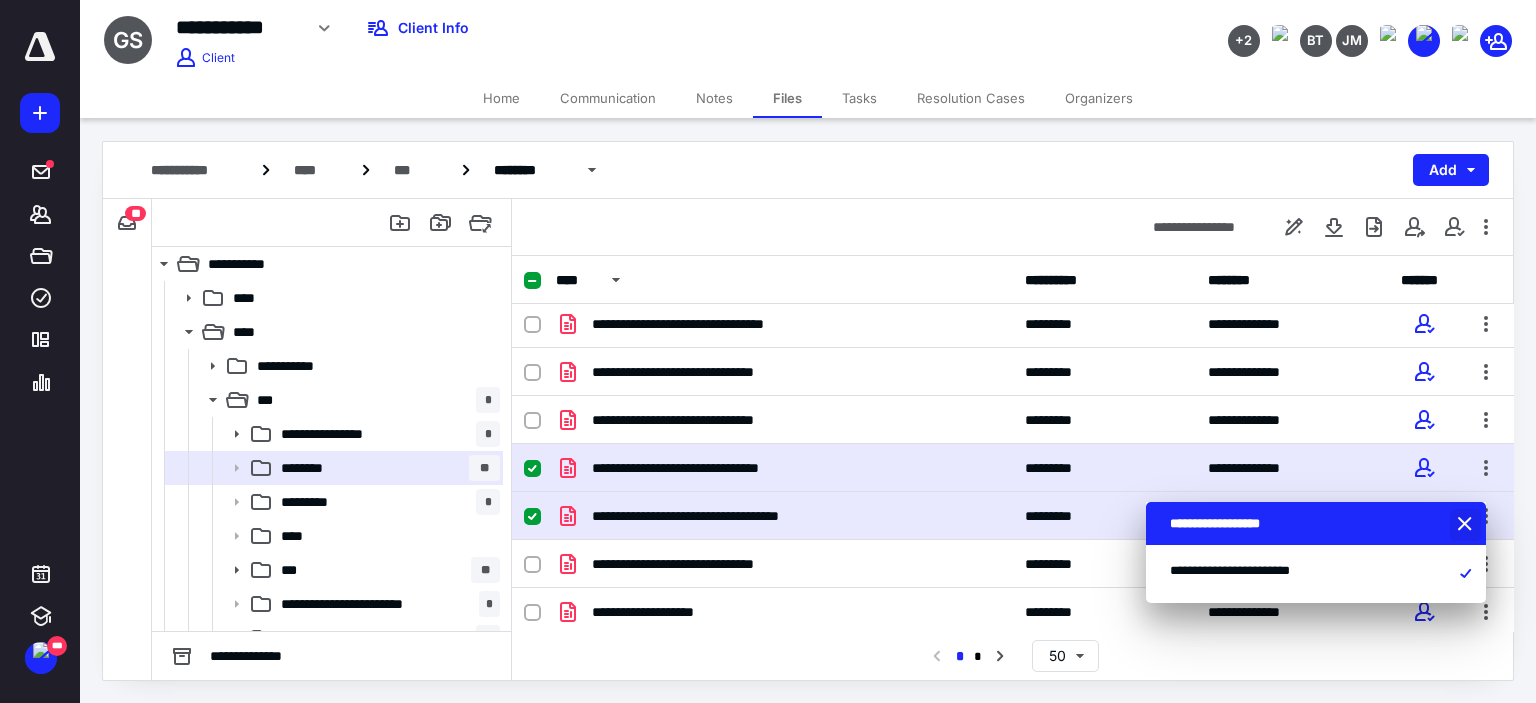 click at bounding box center (1467, 525) 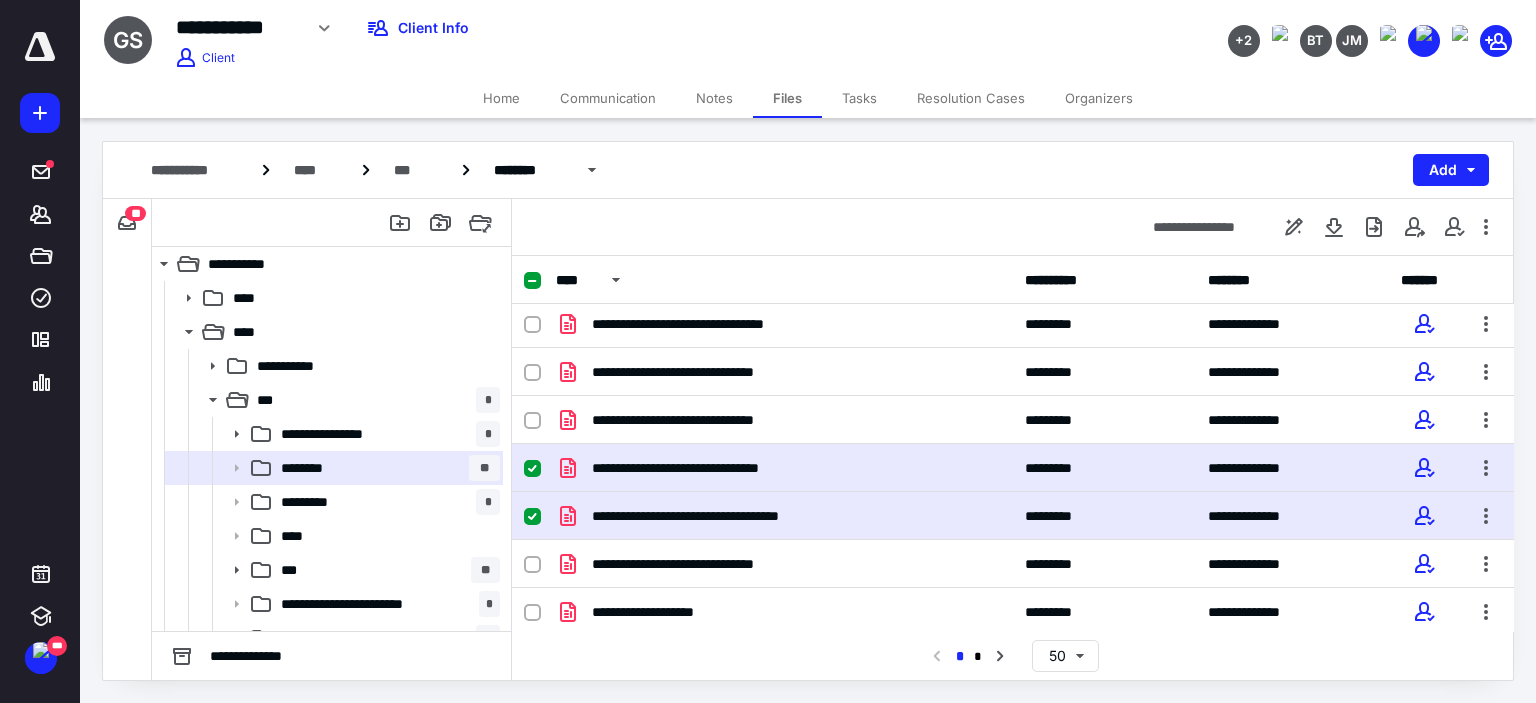 drag, startPoint x: 527, startPoint y: 511, endPoint x: 581, endPoint y: 511, distance: 54 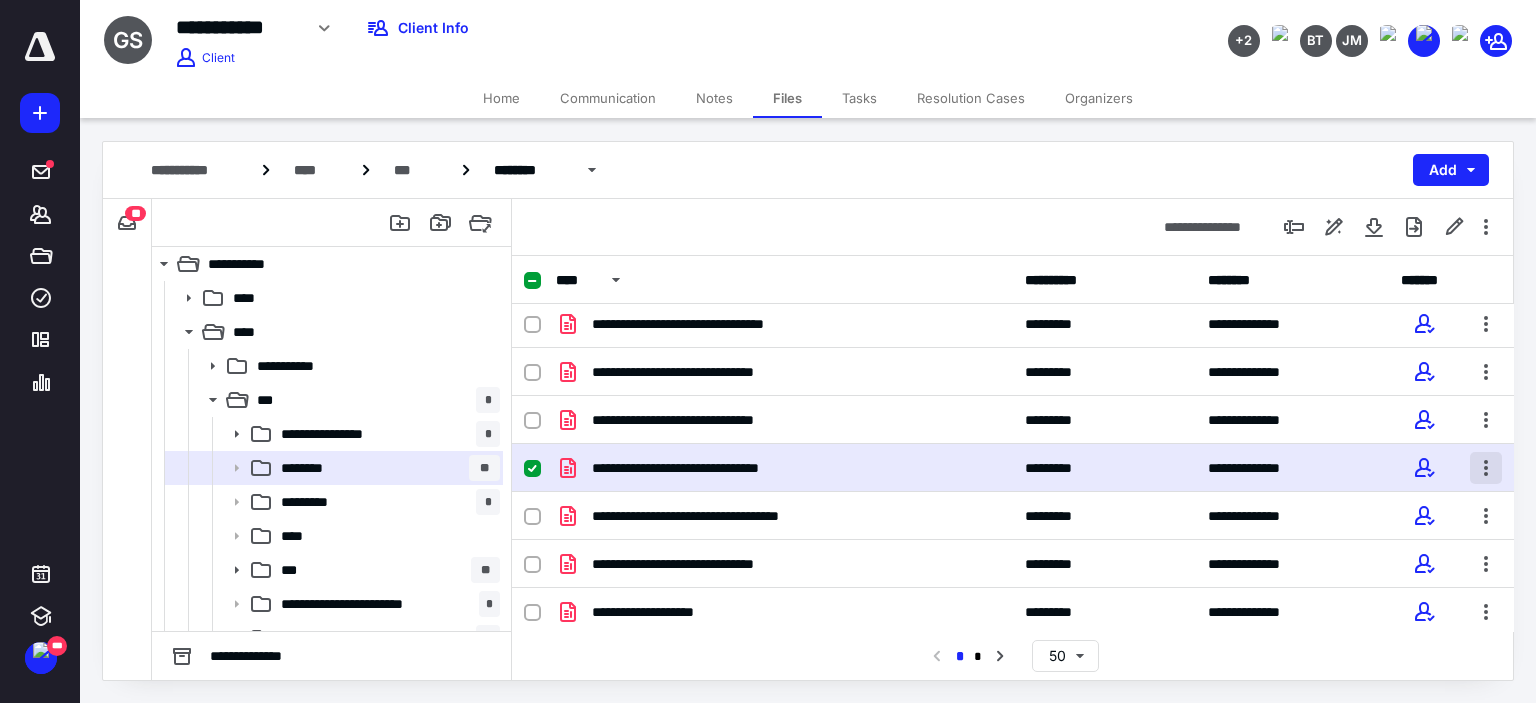 click at bounding box center [1486, 468] 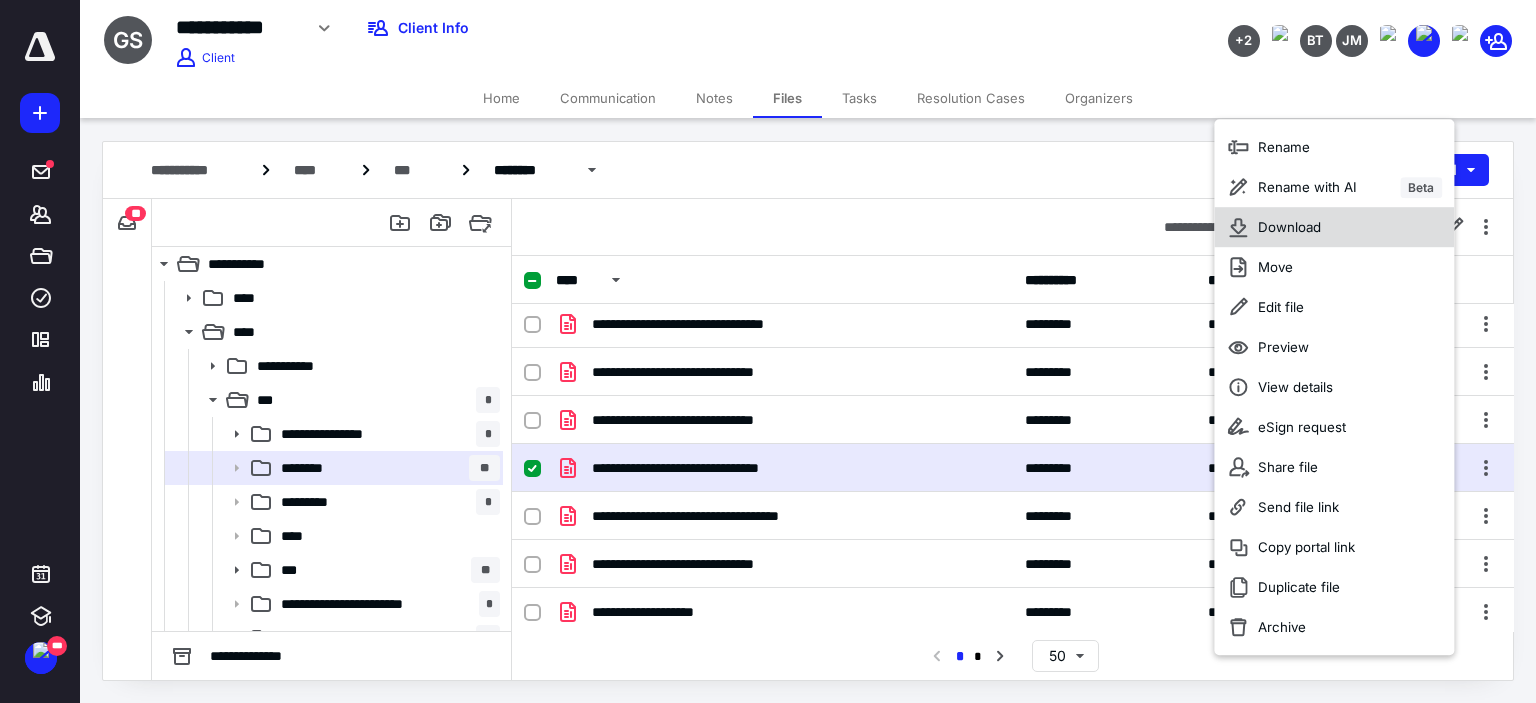 click on "Download" at bounding box center (1289, 227) 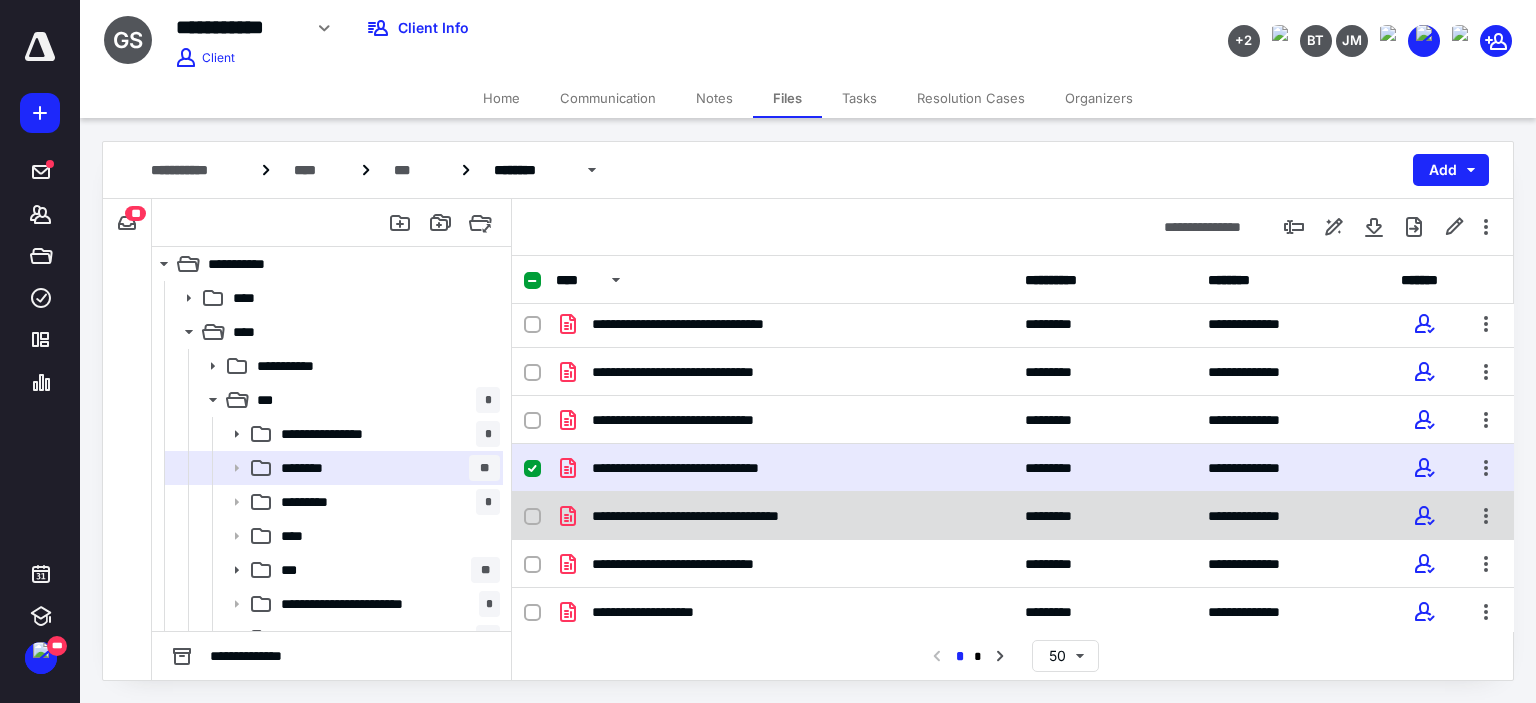 click 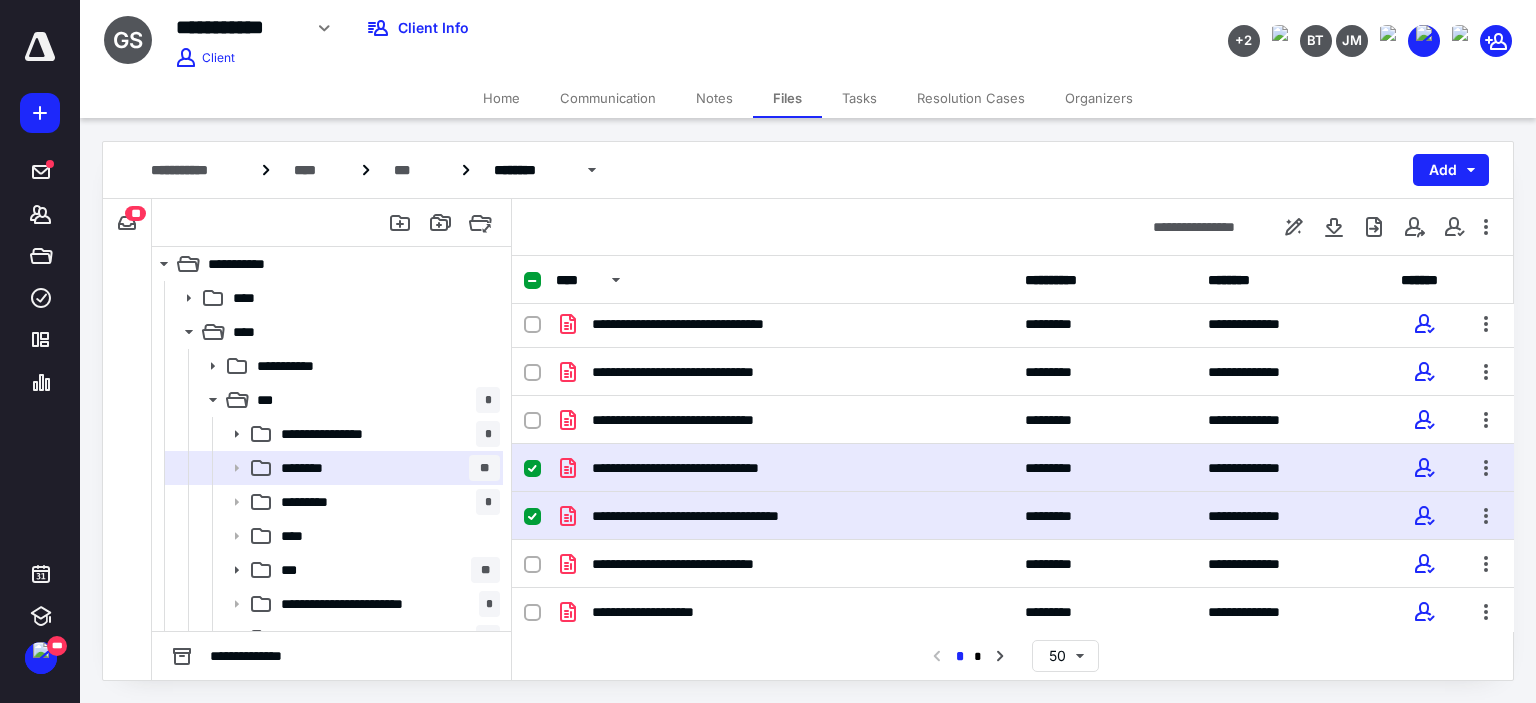 click at bounding box center [532, 469] 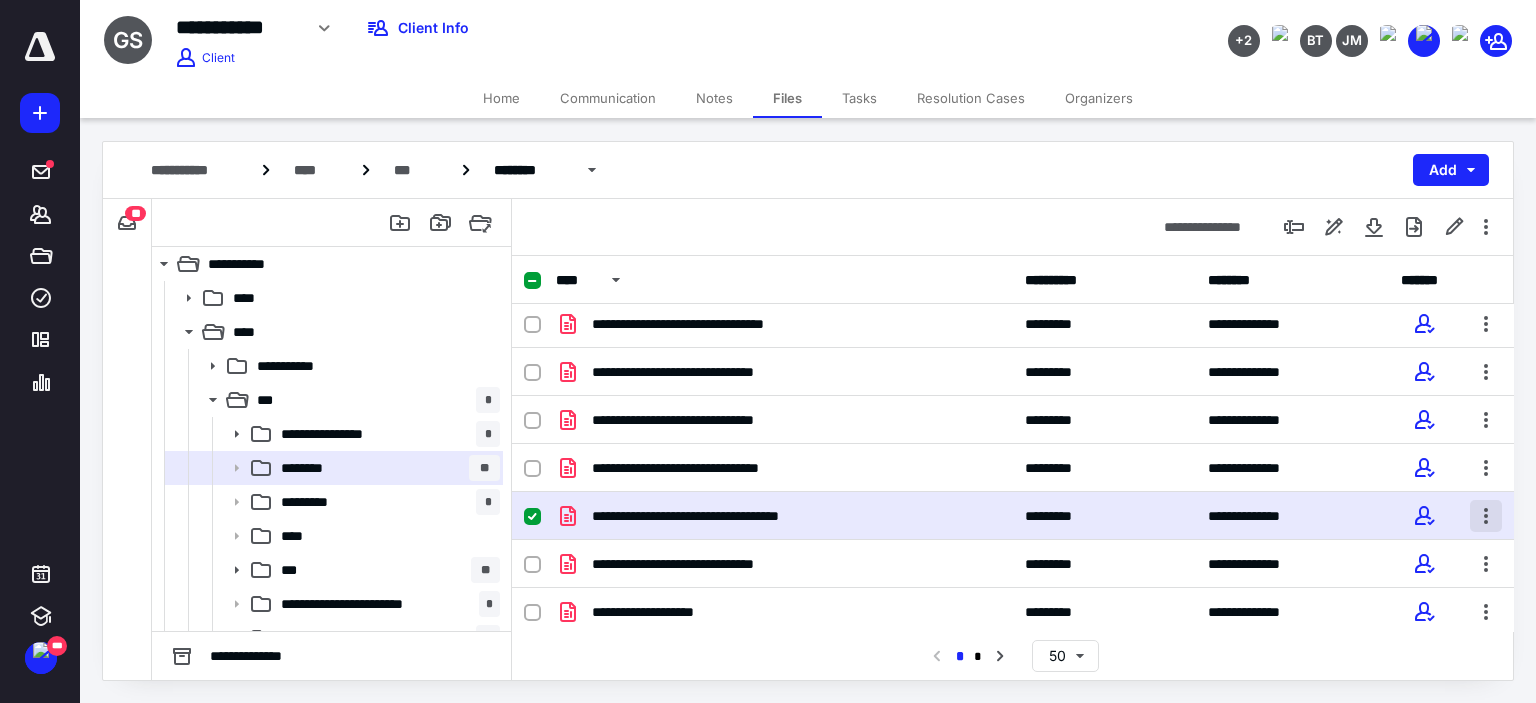 click at bounding box center (1486, 516) 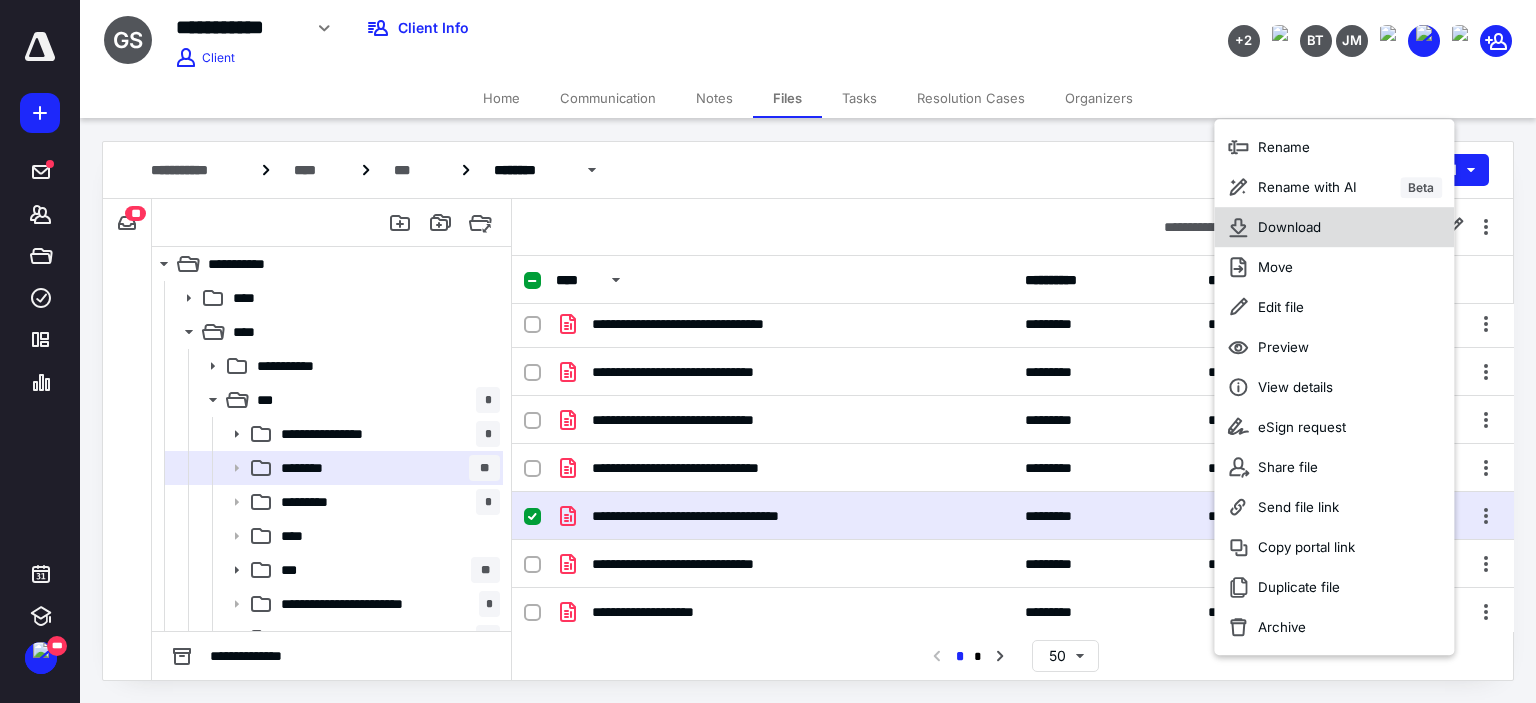 click on "Download" at bounding box center (1289, 227) 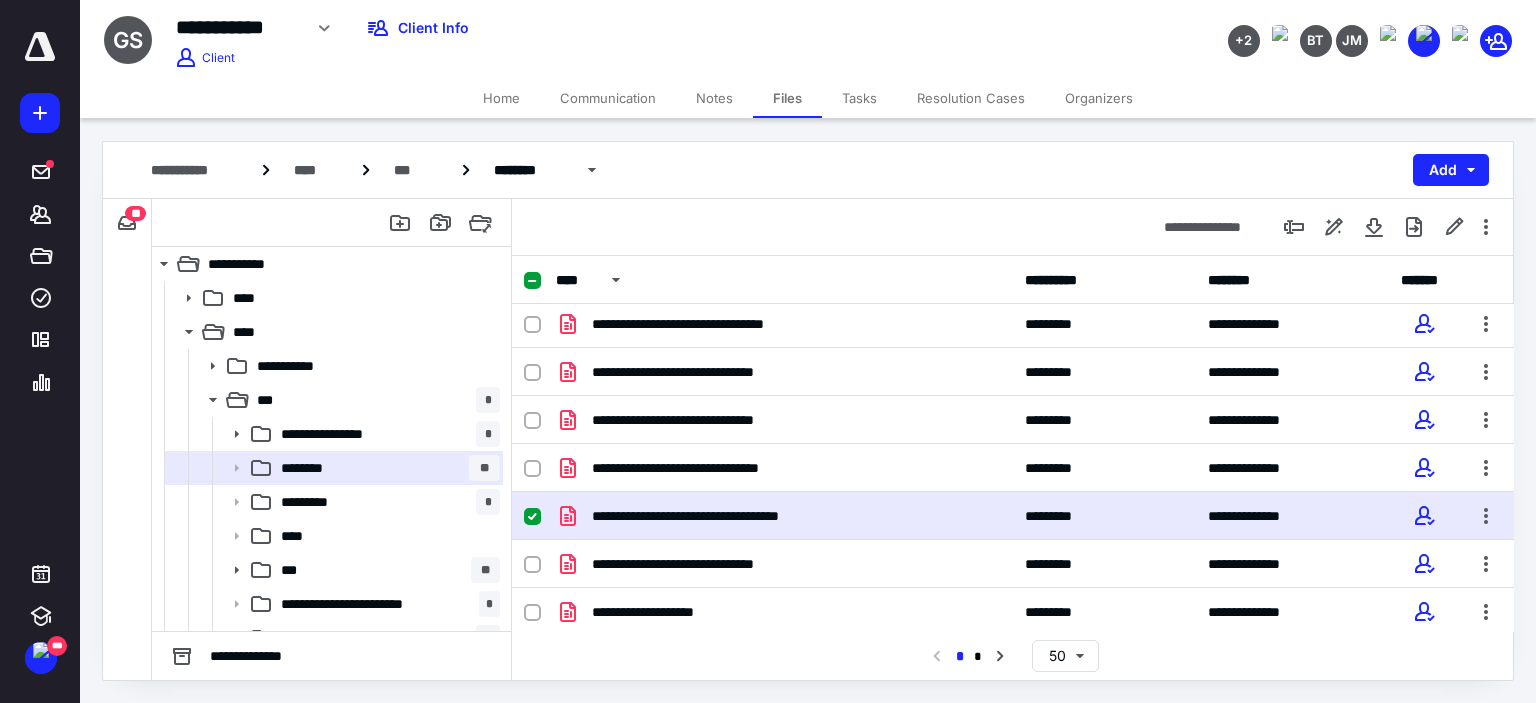 checkbox on "false" 